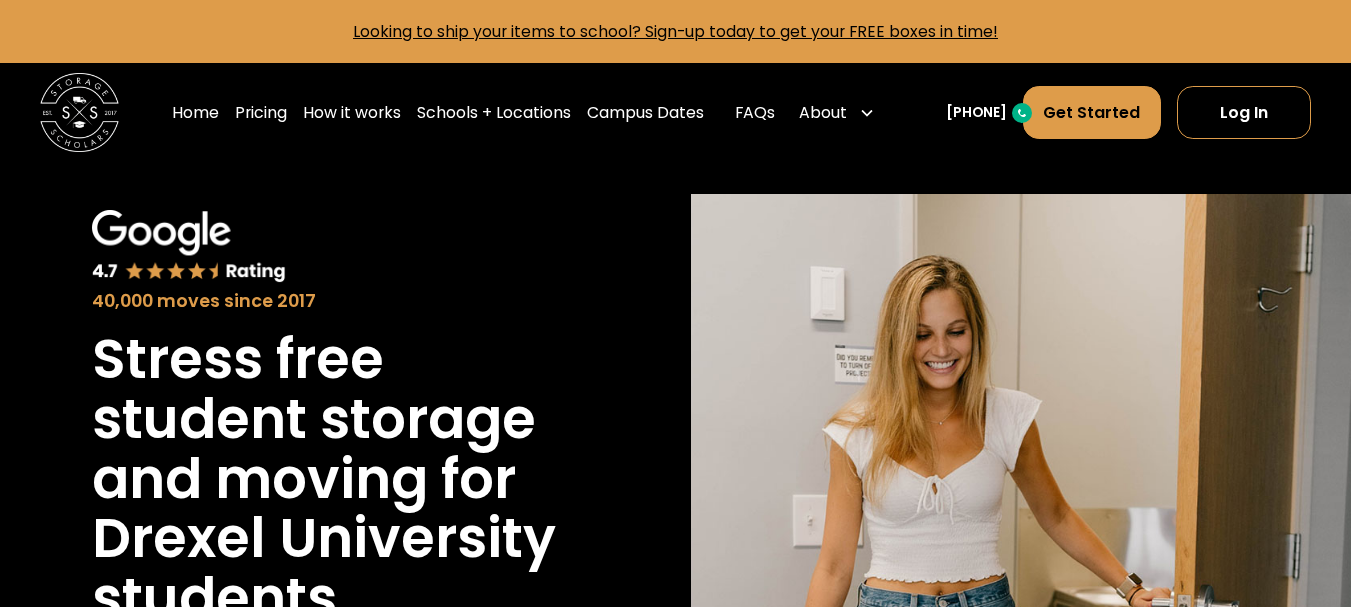 scroll, scrollTop: 0, scrollLeft: 0, axis: both 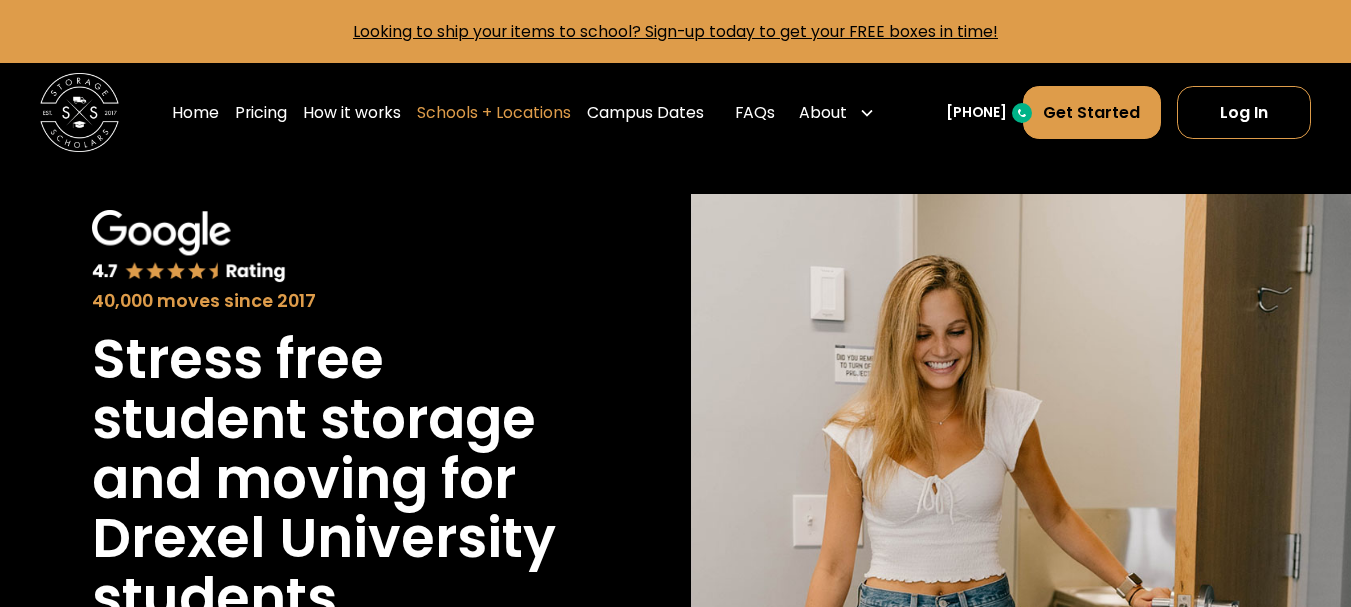 click on "Schools + Locations" at bounding box center (494, 112) 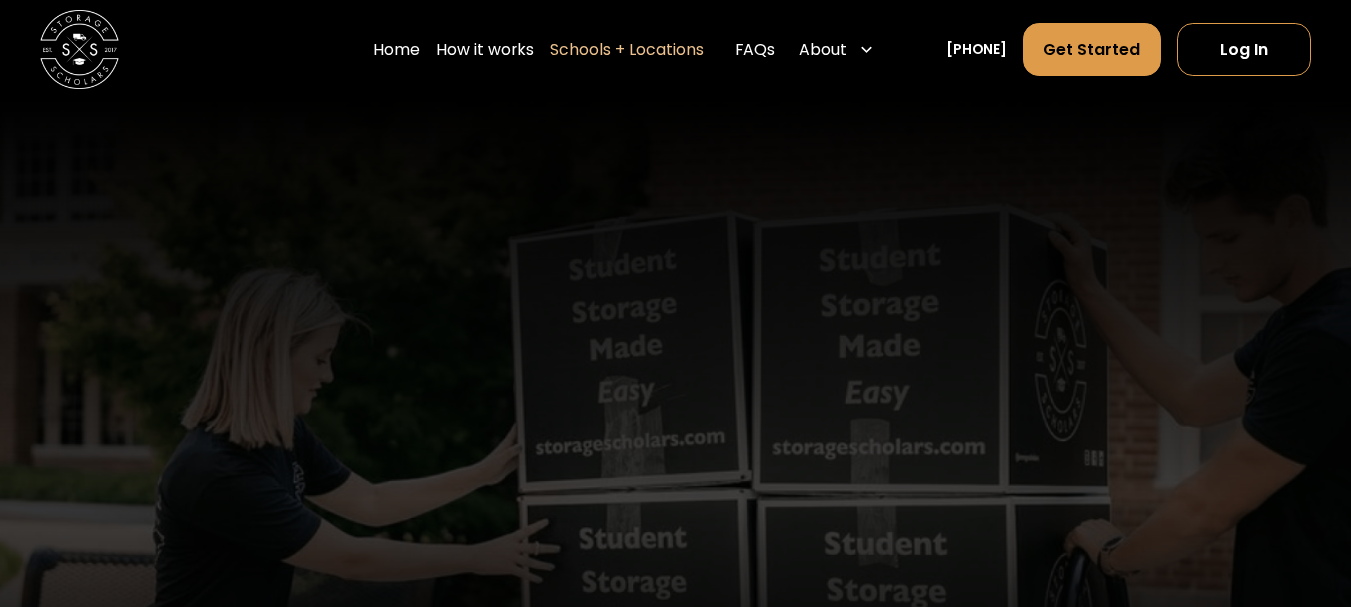 scroll, scrollTop: 0, scrollLeft: 0, axis: both 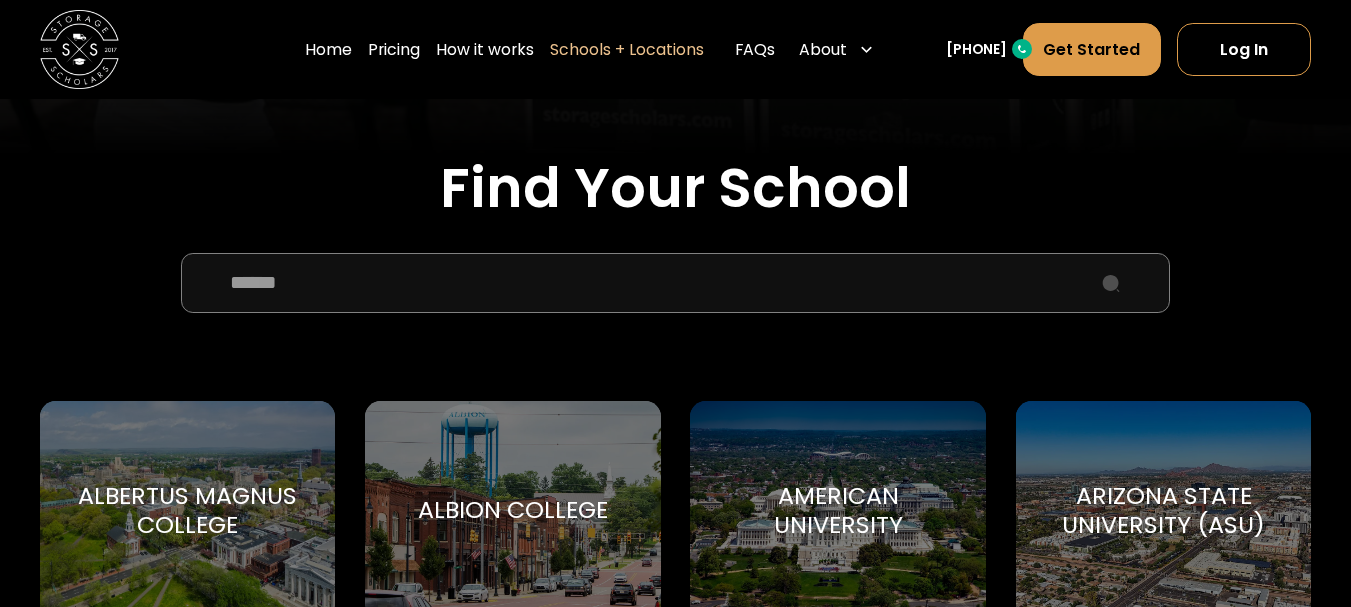 click at bounding box center [675, 282] 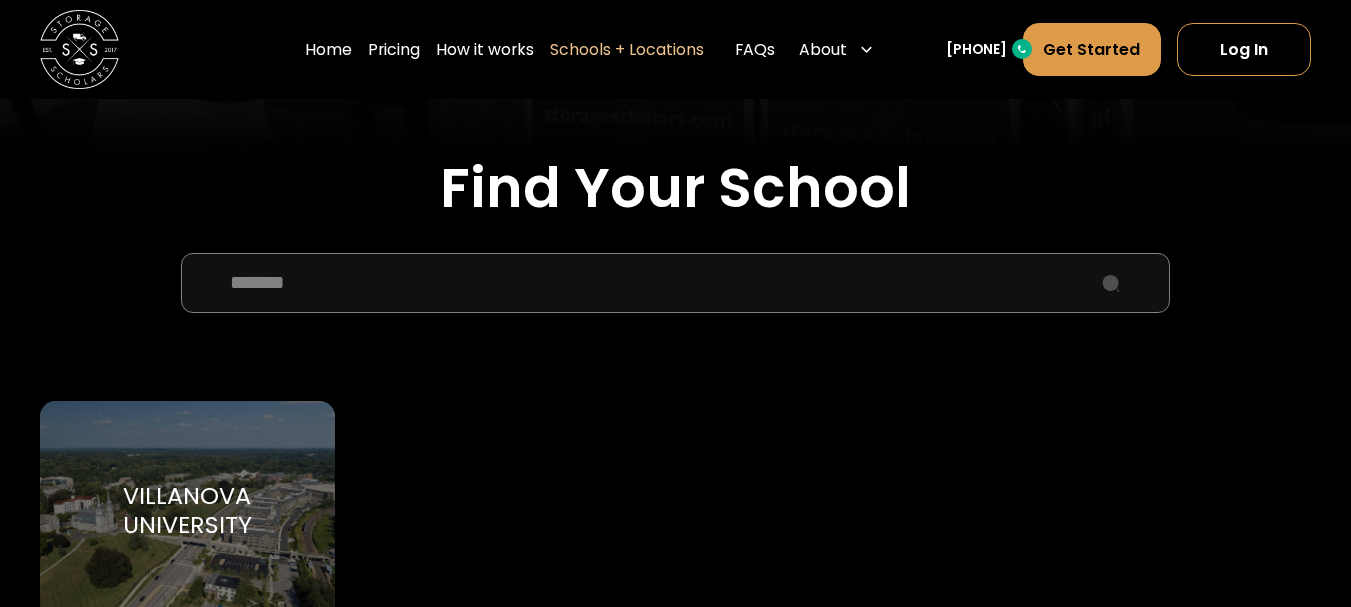 type on "*******" 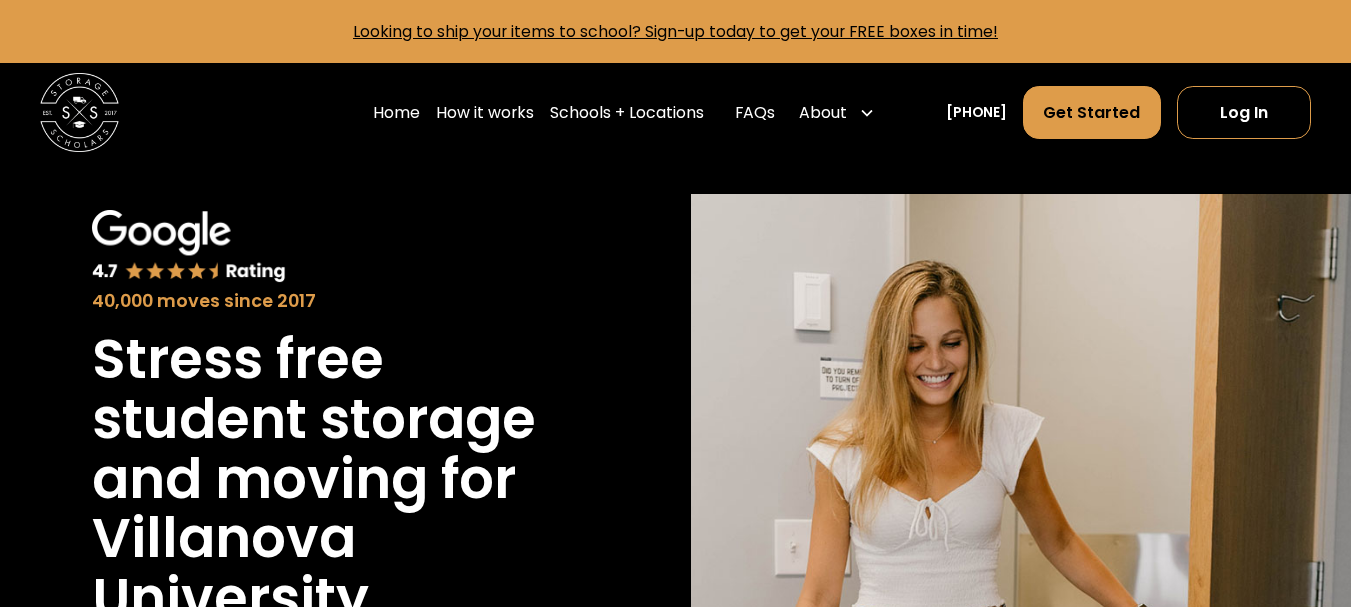 scroll, scrollTop: 0, scrollLeft: 0, axis: both 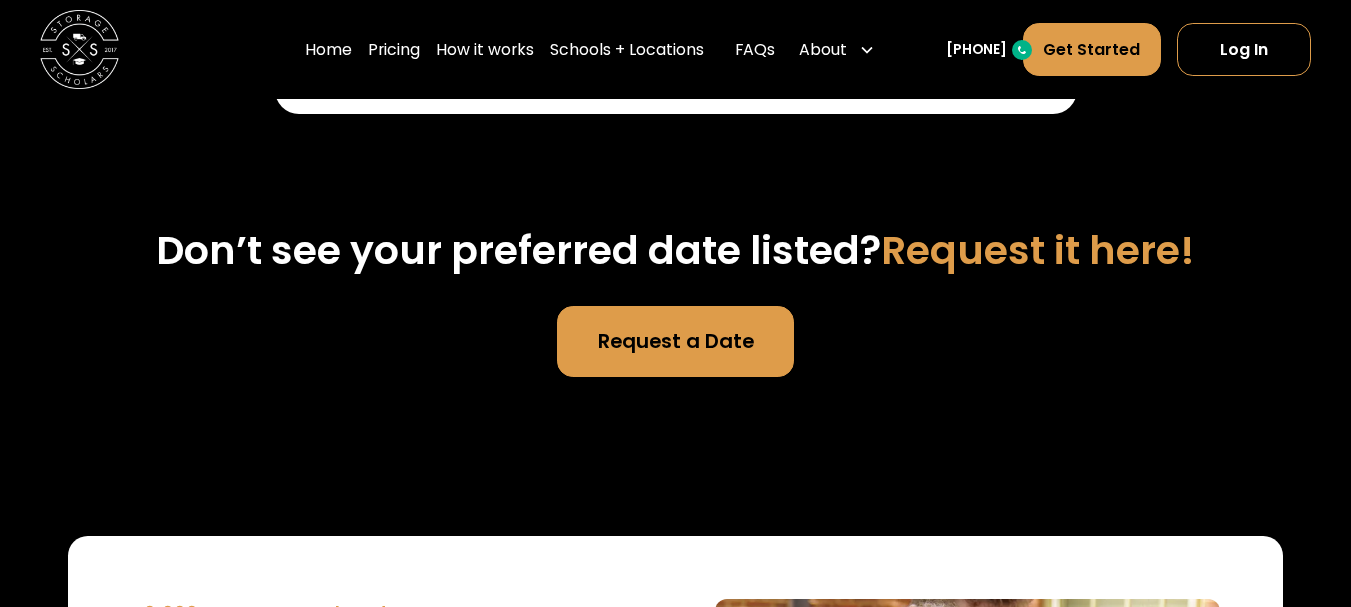 click on "Request a Date" at bounding box center [675, 341] 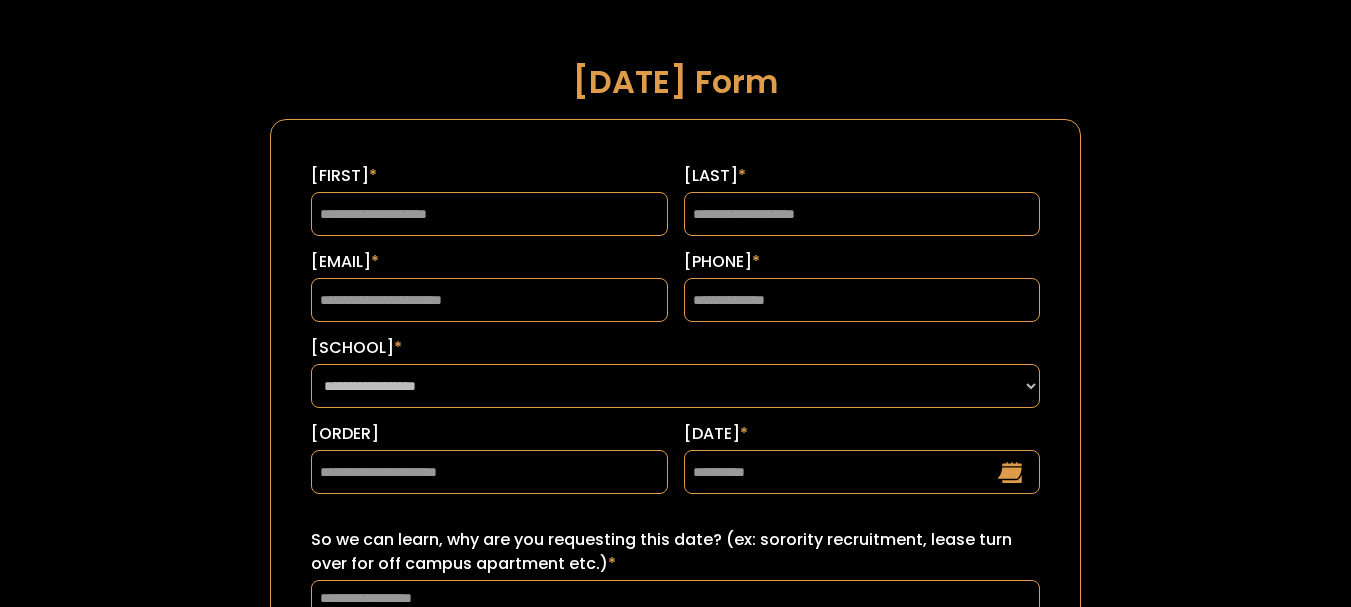 scroll, scrollTop: 0, scrollLeft: 0, axis: both 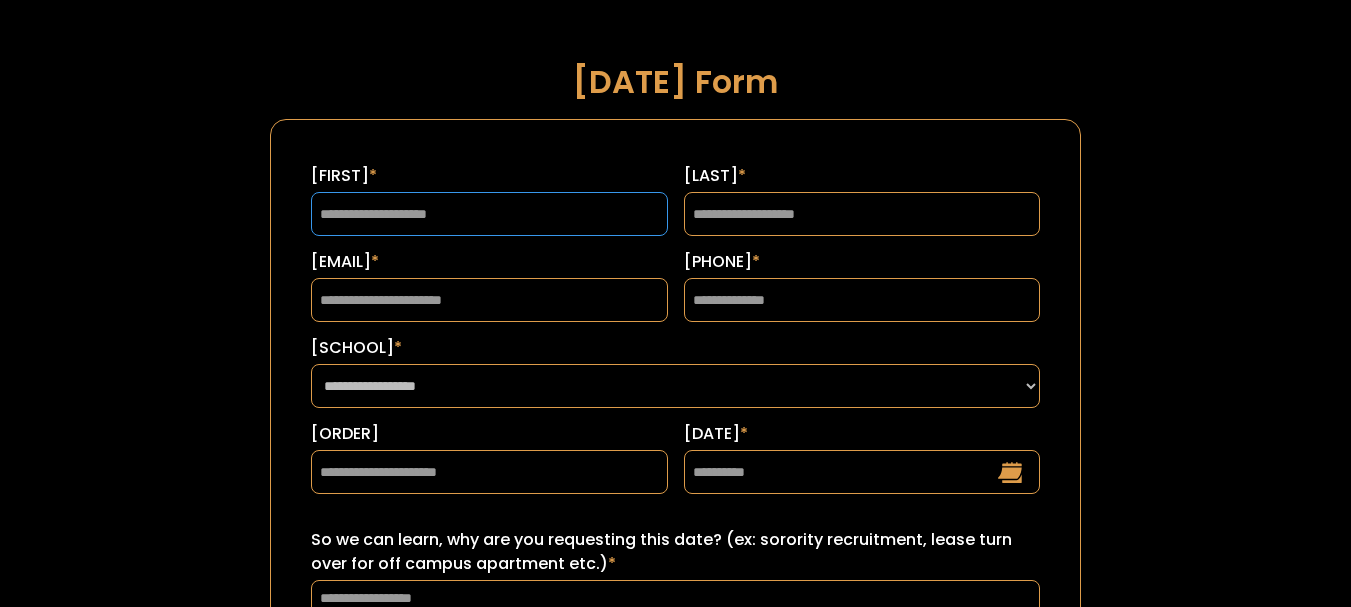 click on "[FIRST]" at bounding box center [489, 214] 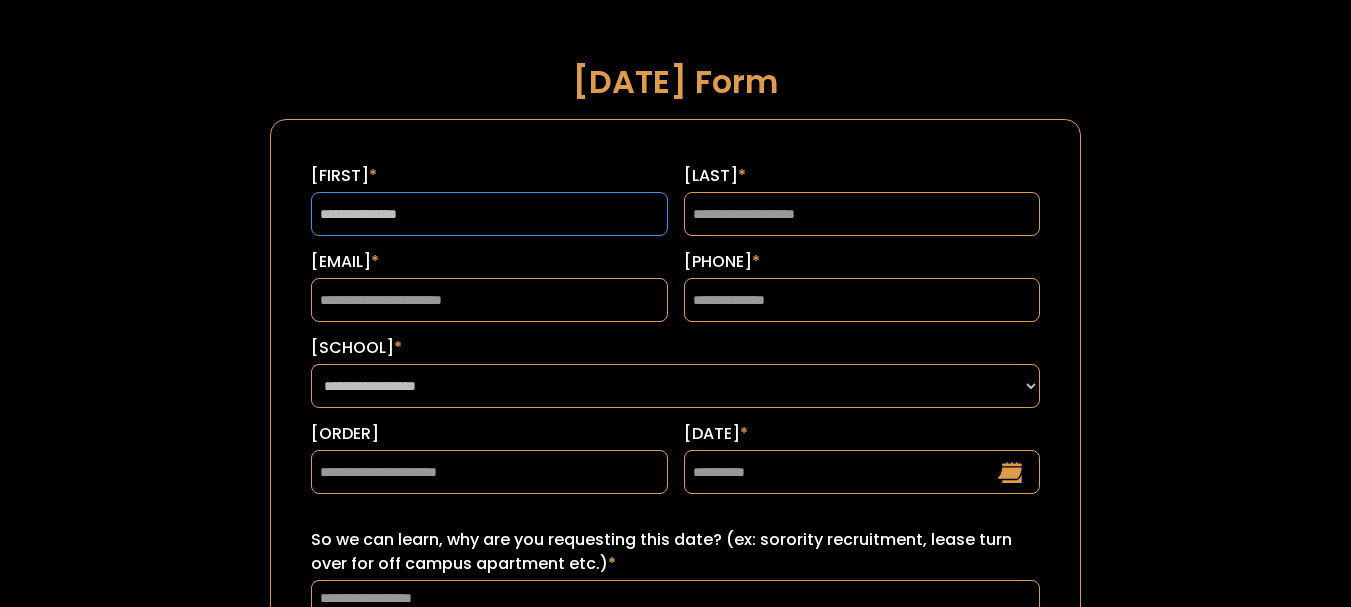 click on "**********" at bounding box center [489, 214] 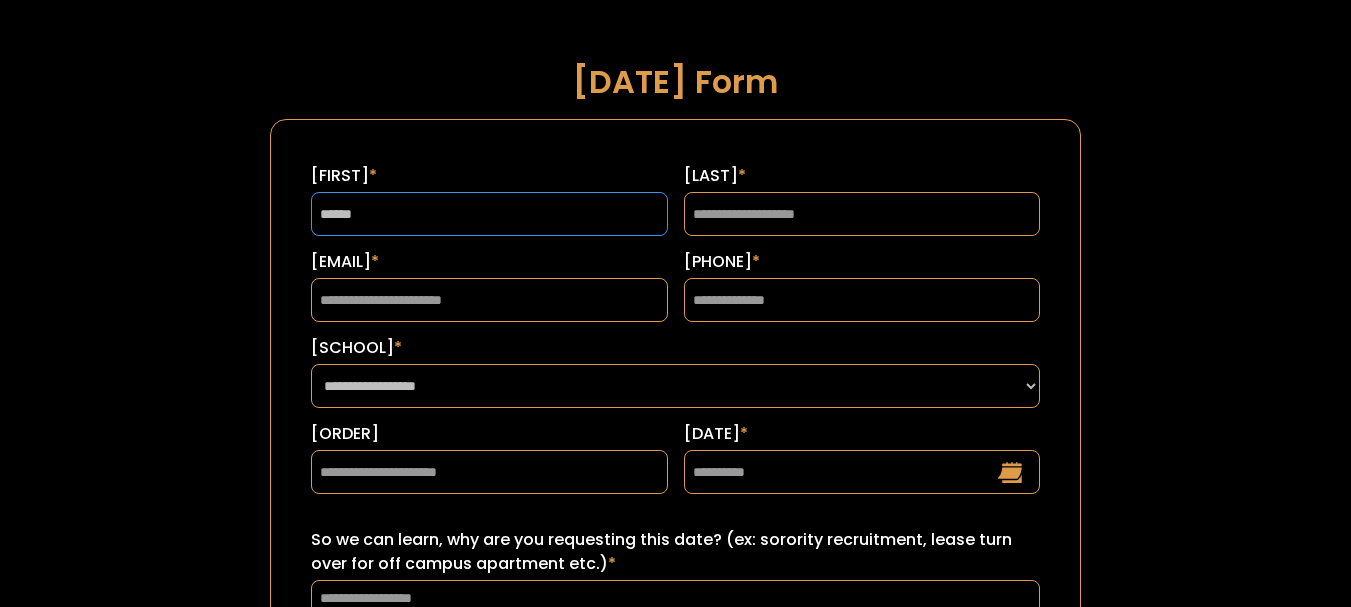 type on "*****" 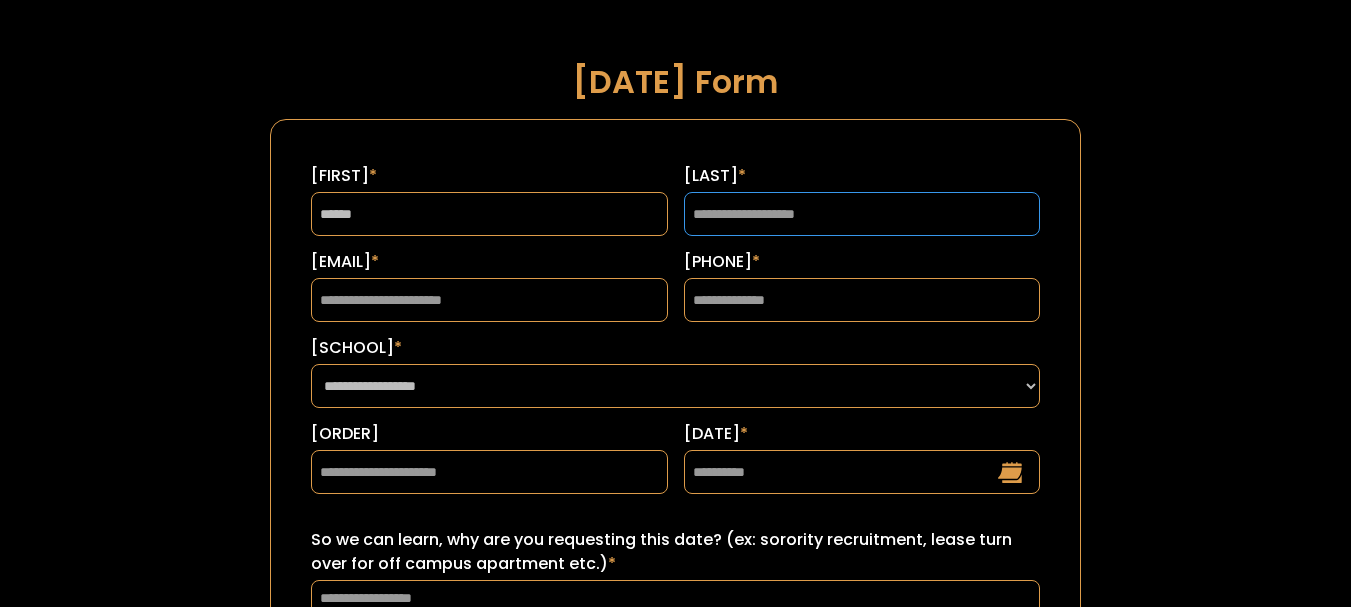click on "[LAST]" at bounding box center (862, 214) 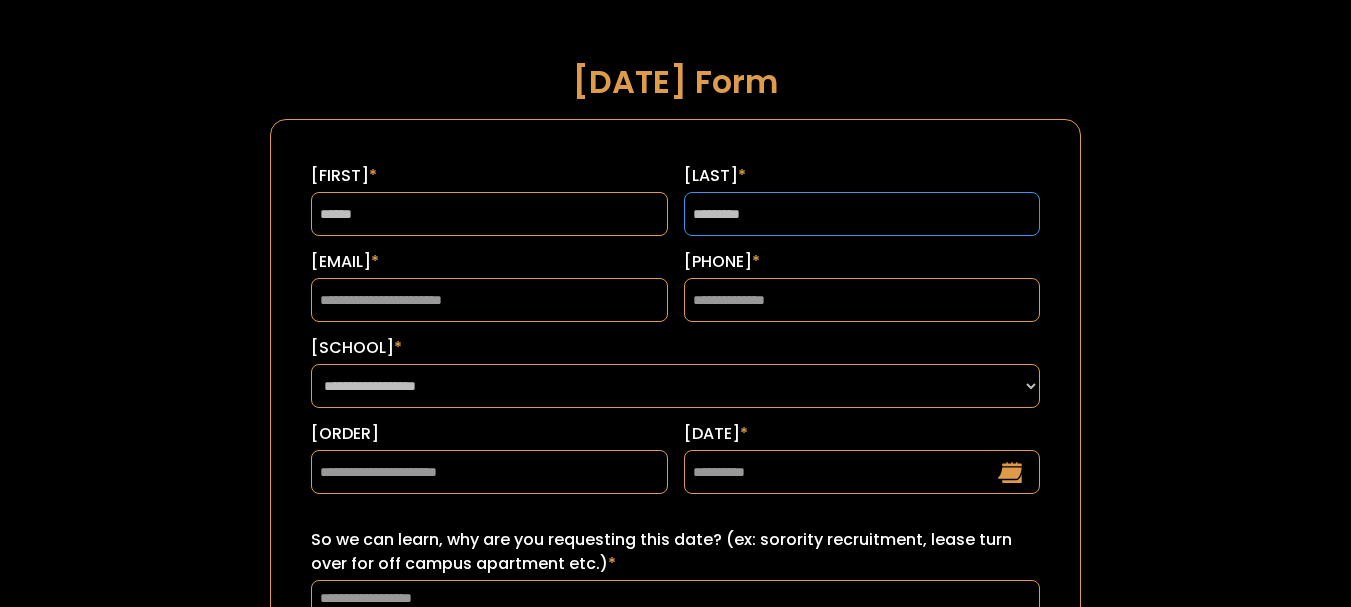type on "*********" 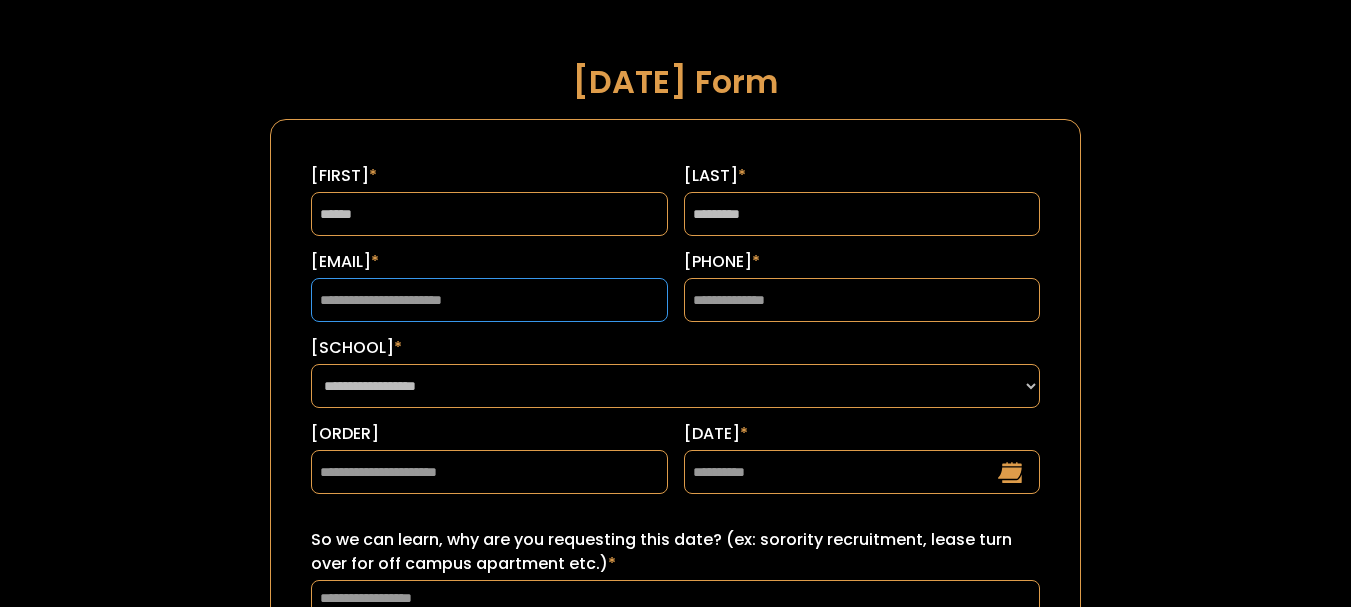 click on "[EMAIL]" at bounding box center [489, 300] 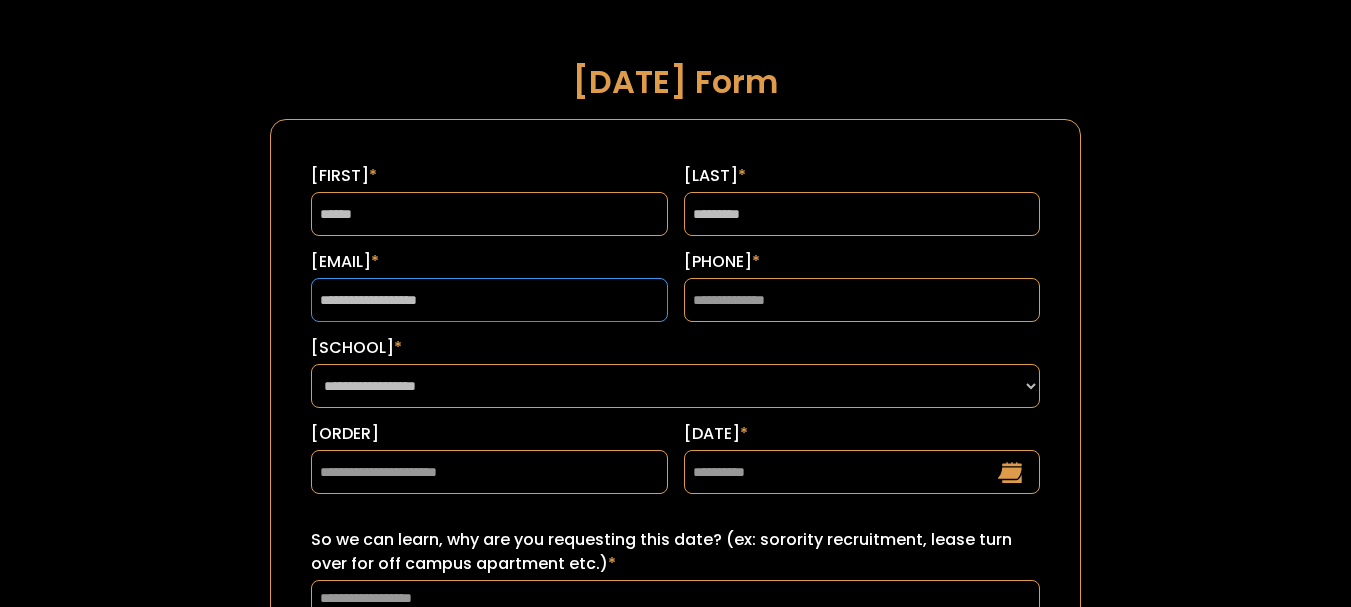 type on "**********" 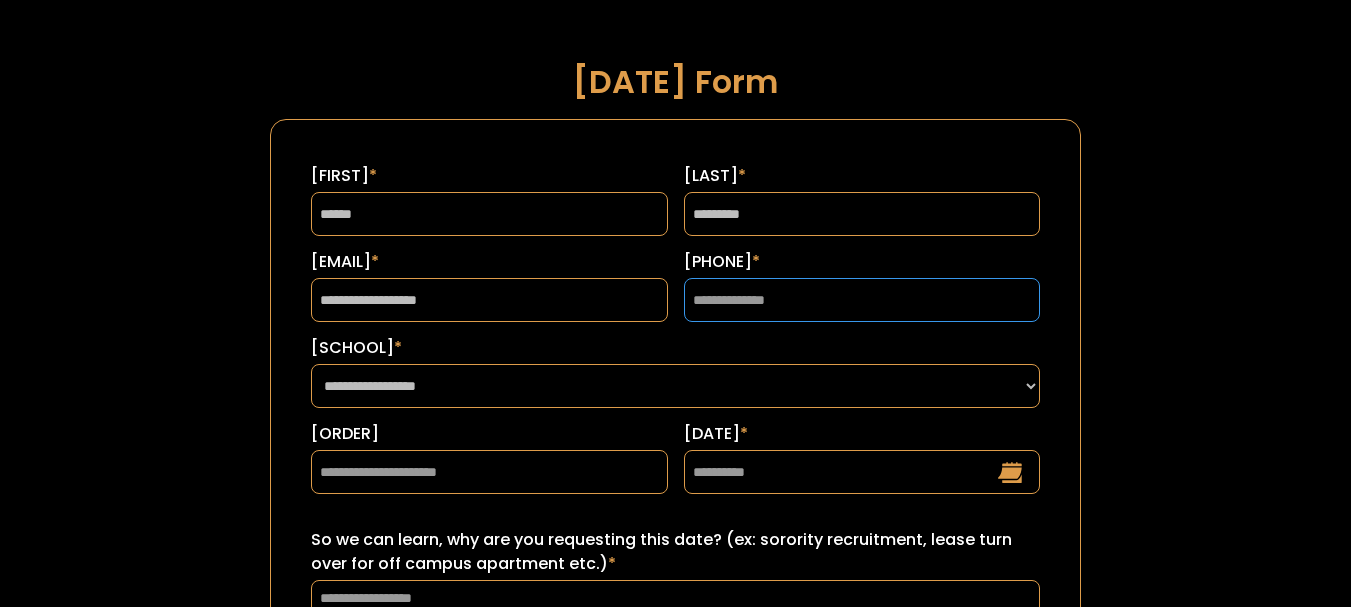 click on "[PHONE]" at bounding box center (862, 300) 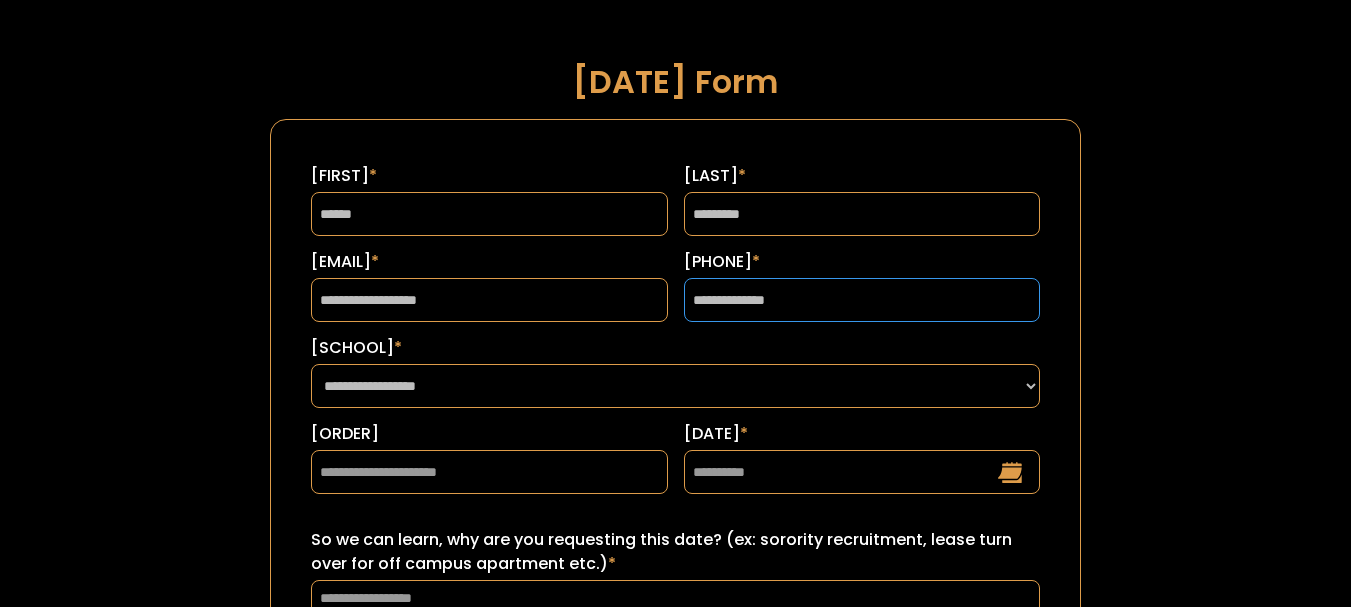 type on "**********" 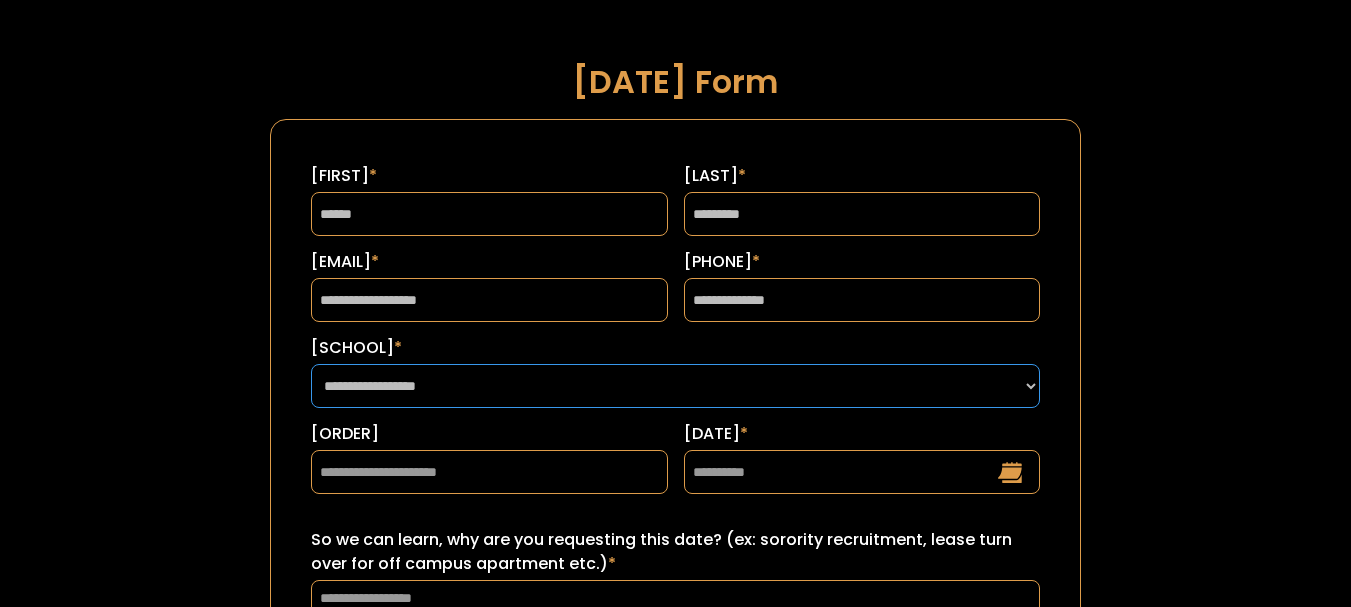 click on "**********" at bounding box center [675, 386] 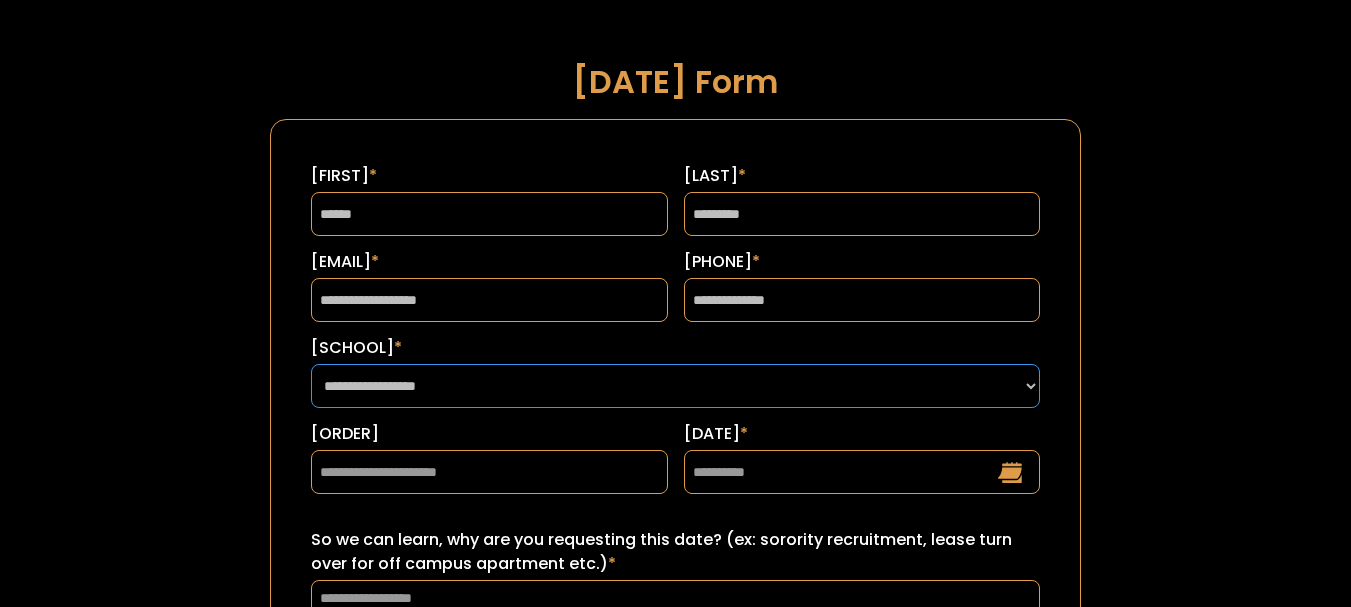 select on "**********" 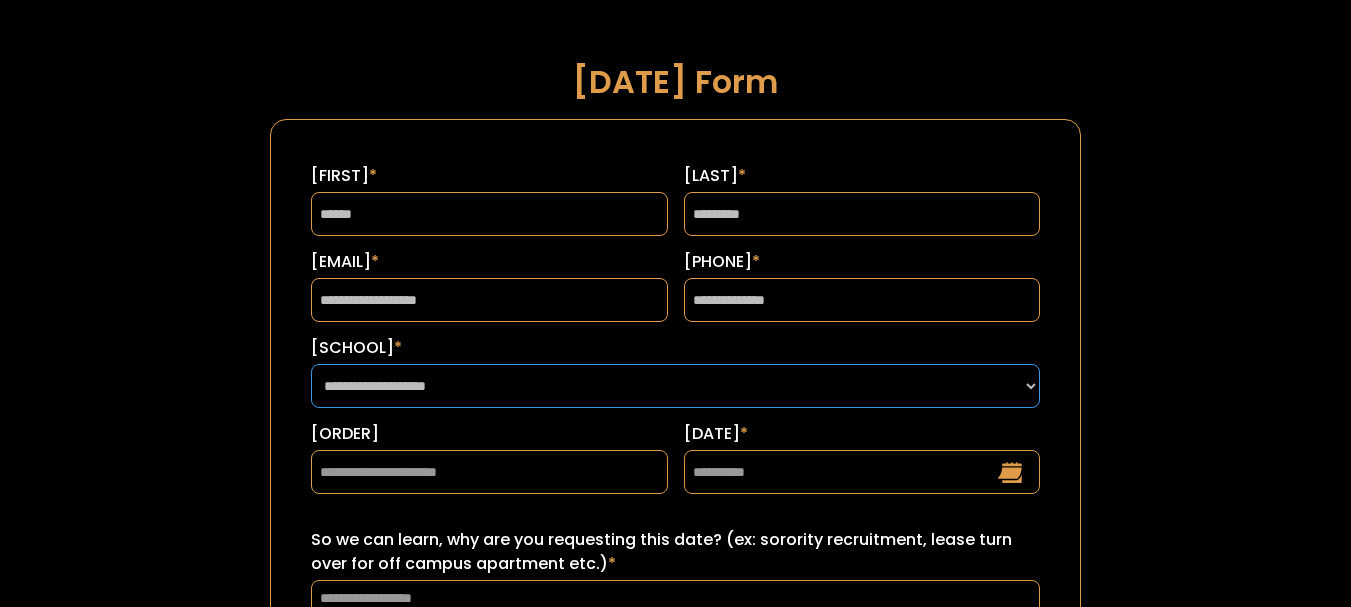 click on "**********" at bounding box center [675, 386] 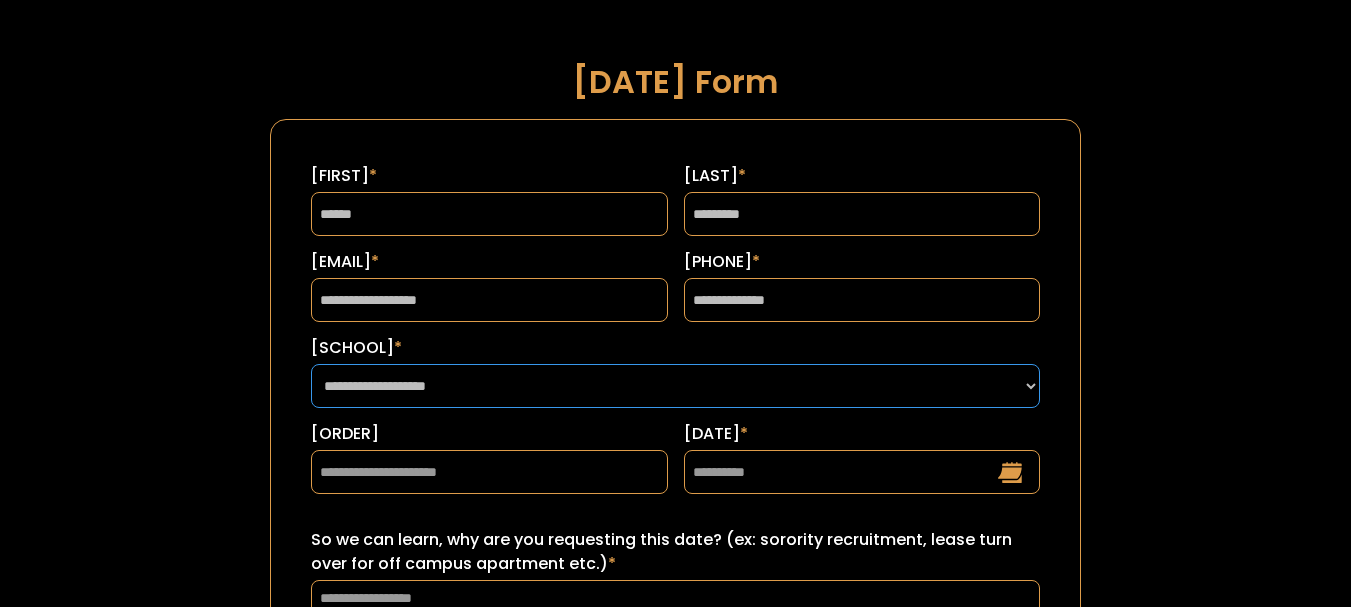 scroll, scrollTop: 100, scrollLeft: 0, axis: vertical 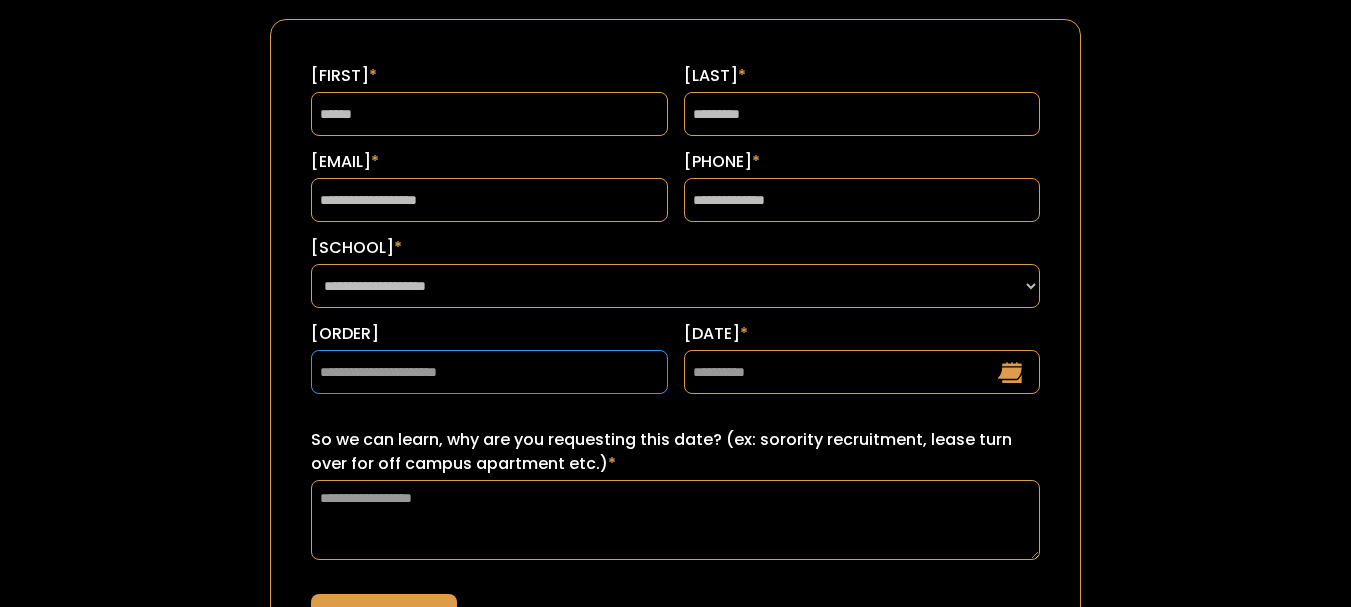 click on "[ORDER]" at bounding box center (489, 372) 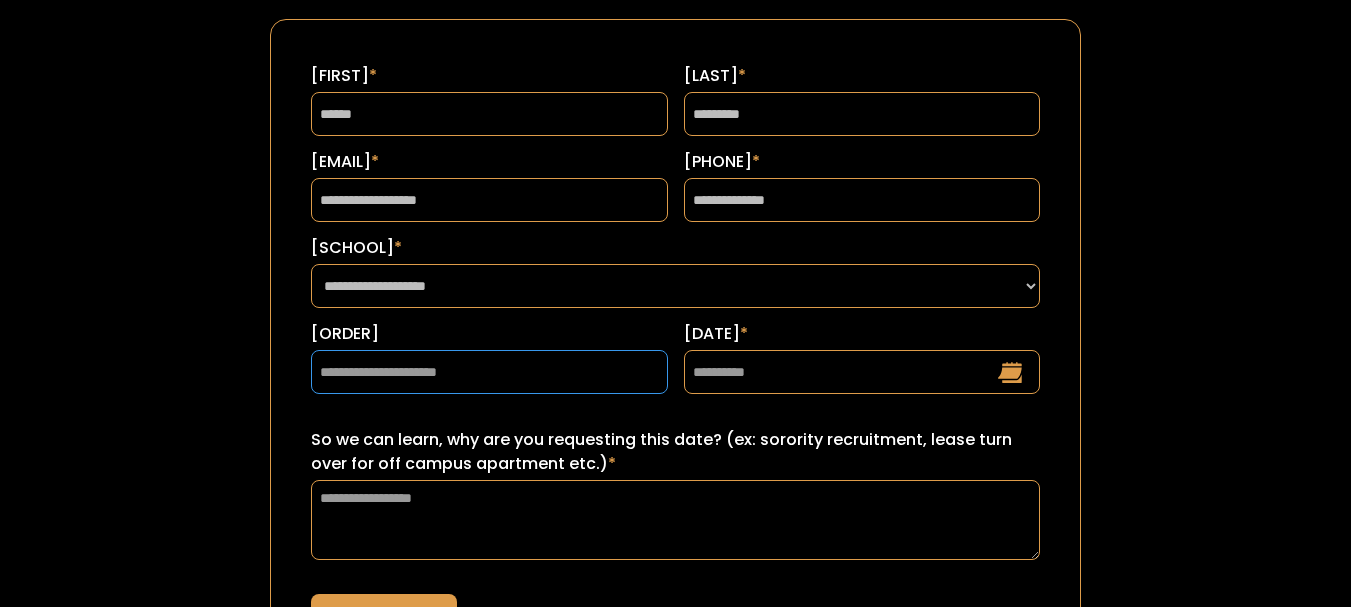 paste on "******" 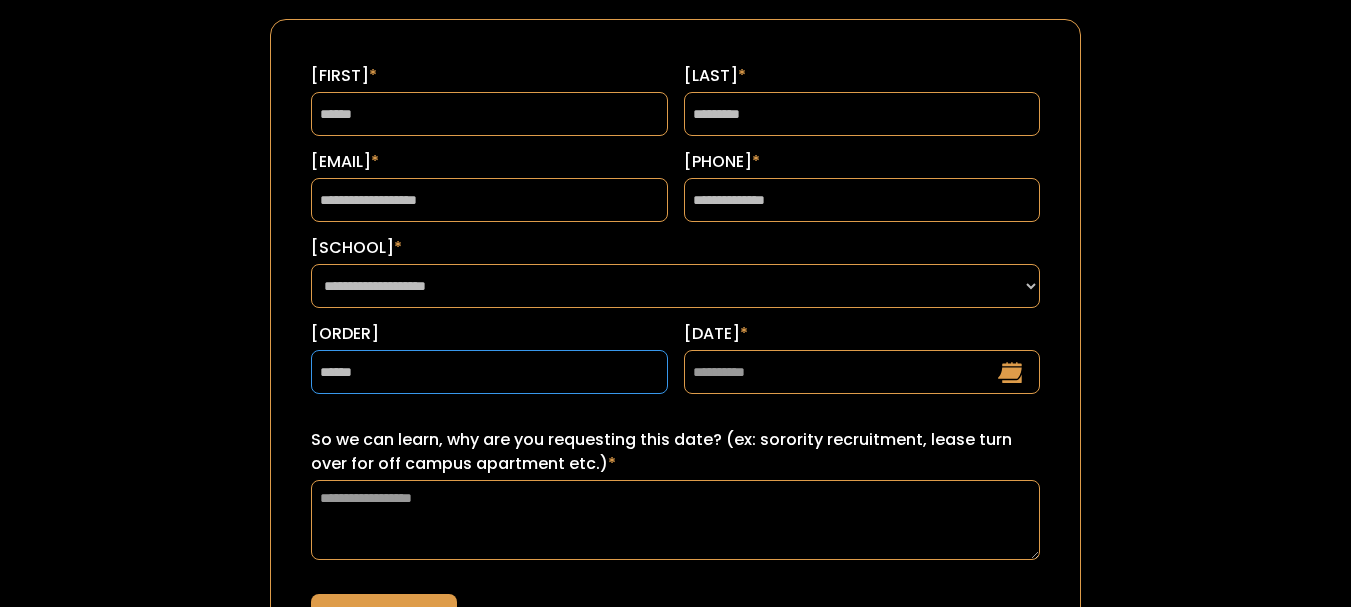 type on "******" 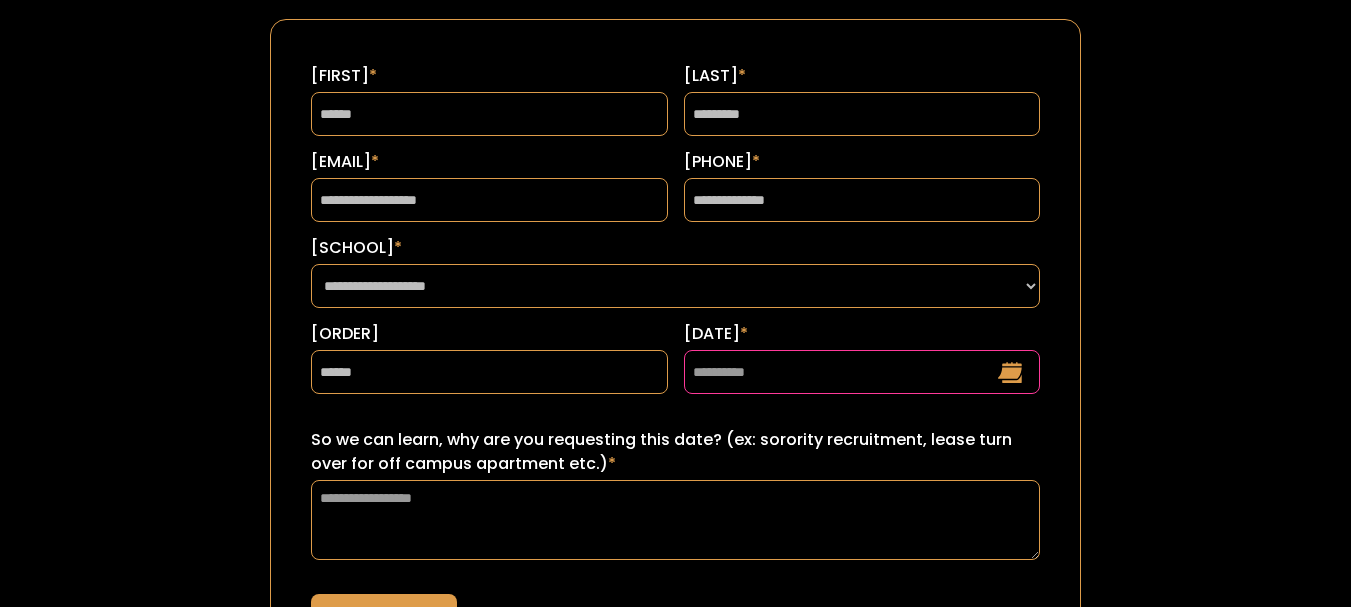 click on "[DATE]" at bounding box center (862, 372) 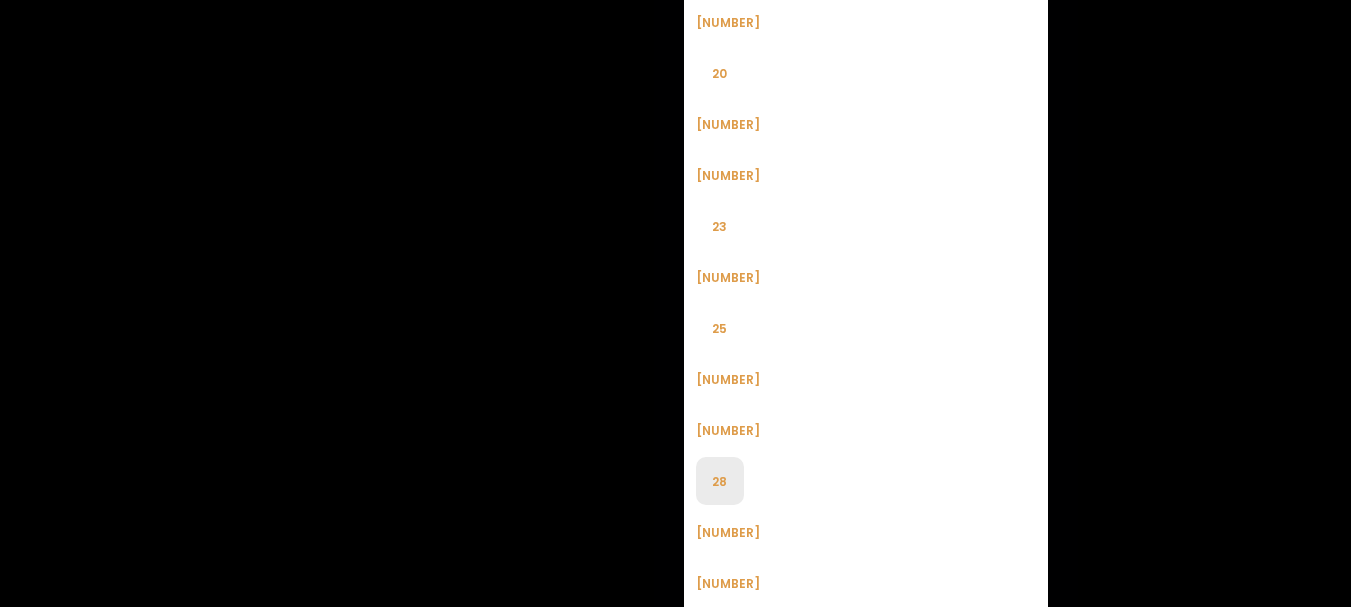 scroll, scrollTop: 2000, scrollLeft: 0, axis: vertical 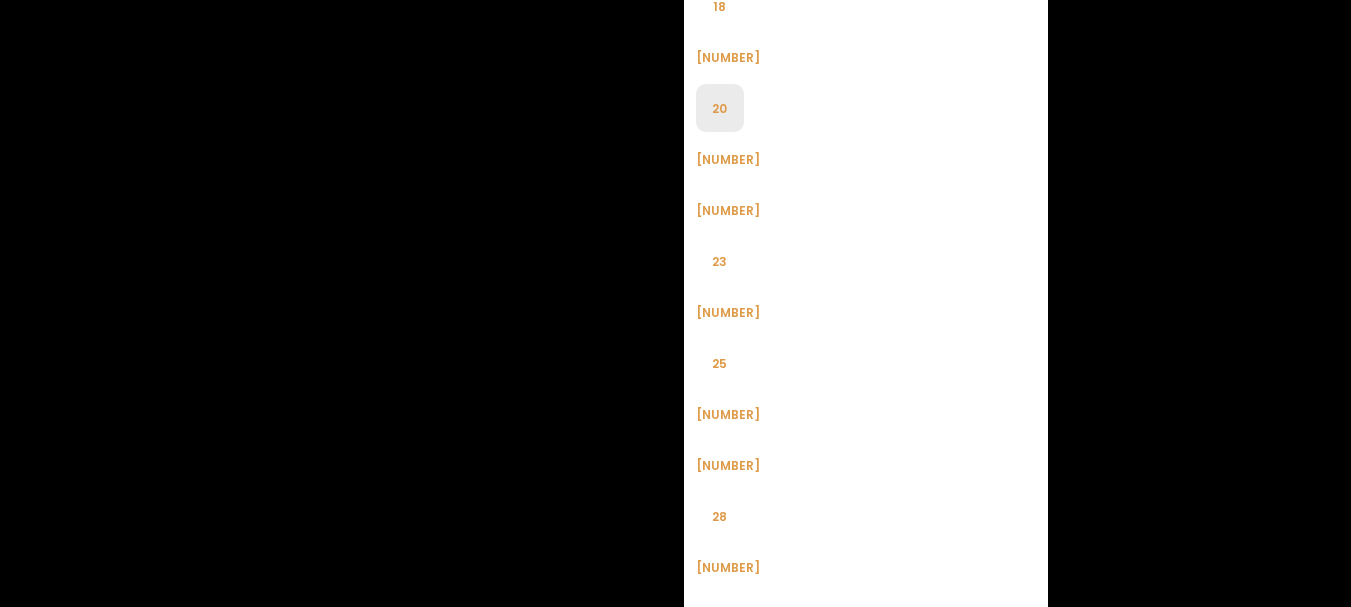 click on "20" at bounding box center [720, 108] 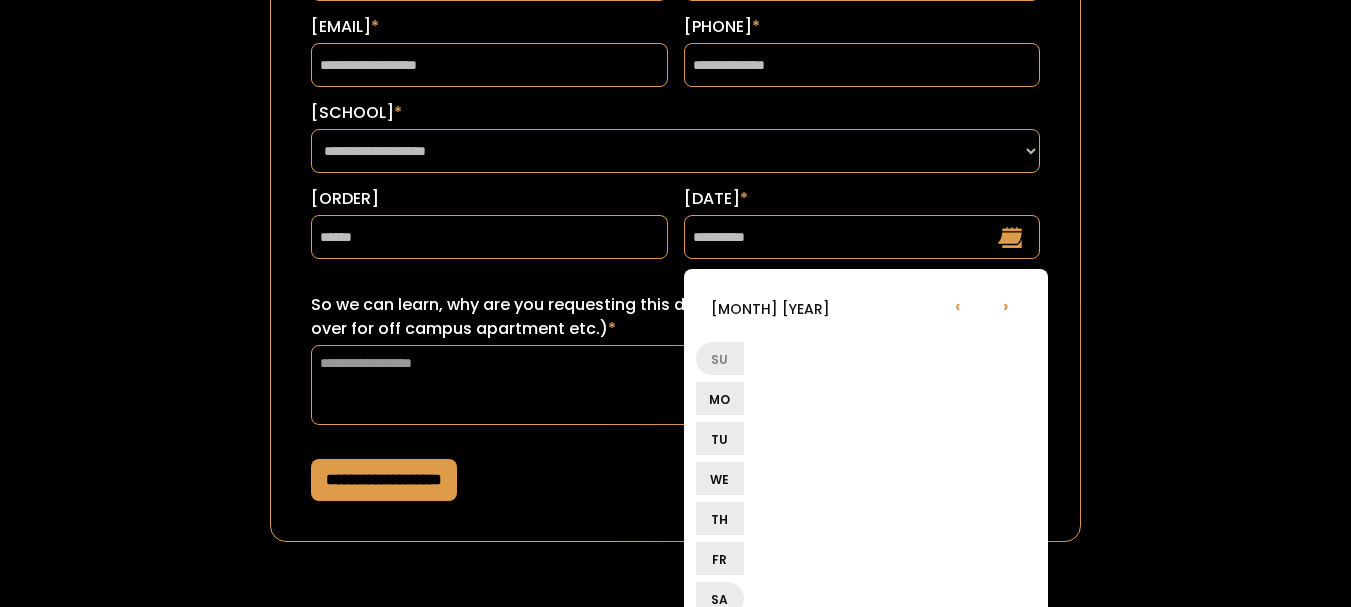 scroll, scrollTop: 200, scrollLeft: 0, axis: vertical 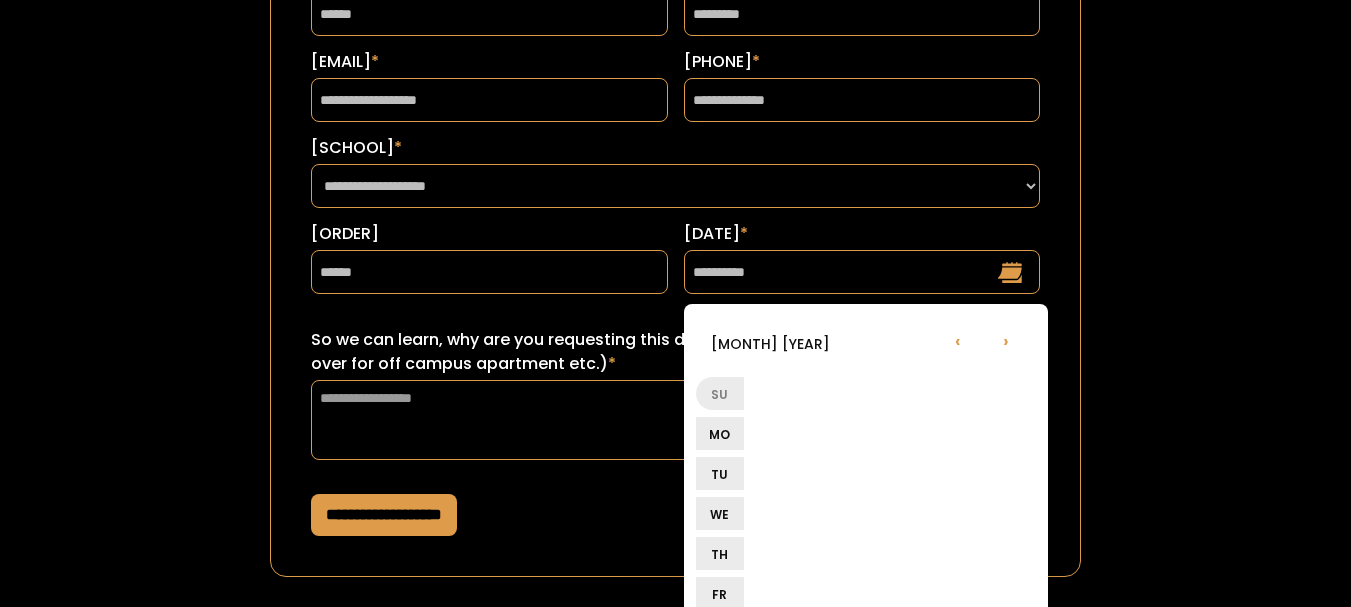 click on "**********" at bounding box center [676, 228] 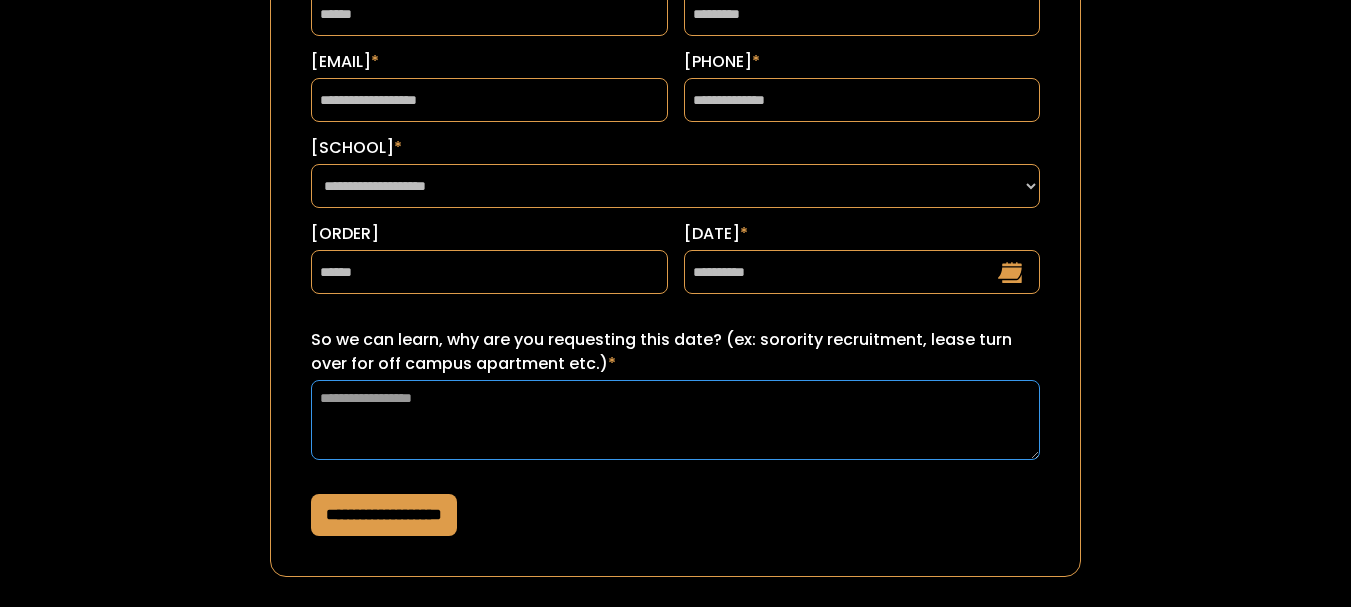 click on "So we can learn, why are you requesting this date? (ex: sorority recruitment, lease turn over for off campus apartment etc.)  *" at bounding box center [675, 420] 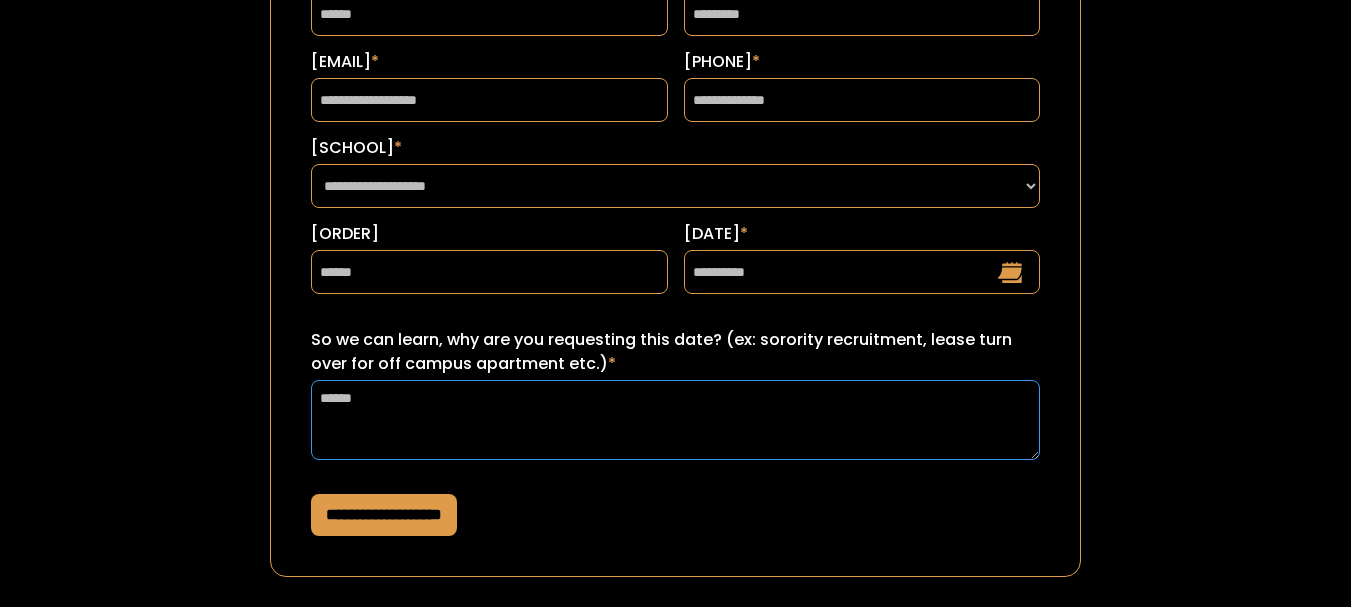 type on "******" 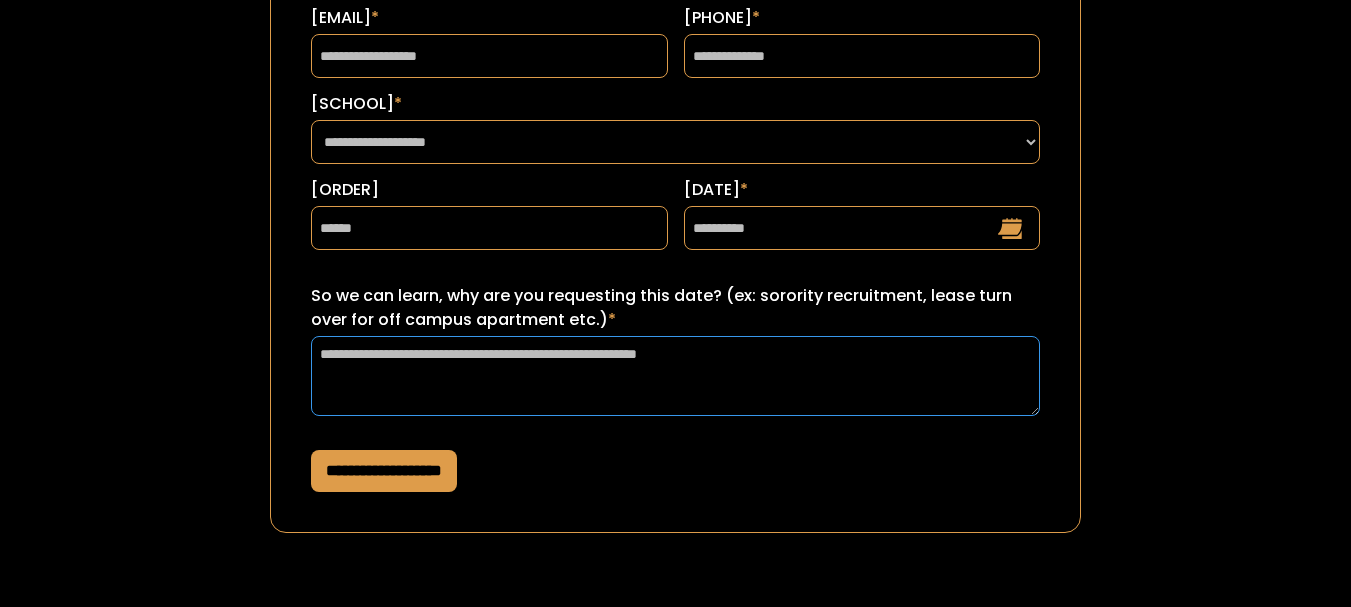 scroll, scrollTop: 249, scrollLeft: 0, axis: vertical 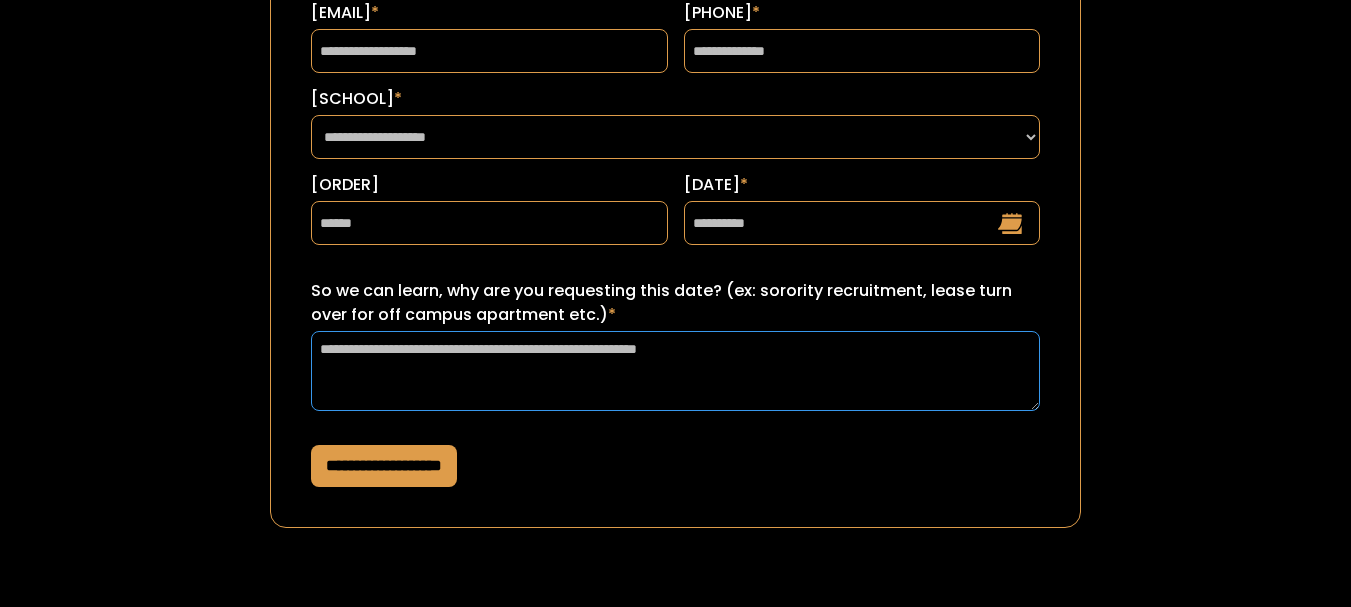 type on "**********" 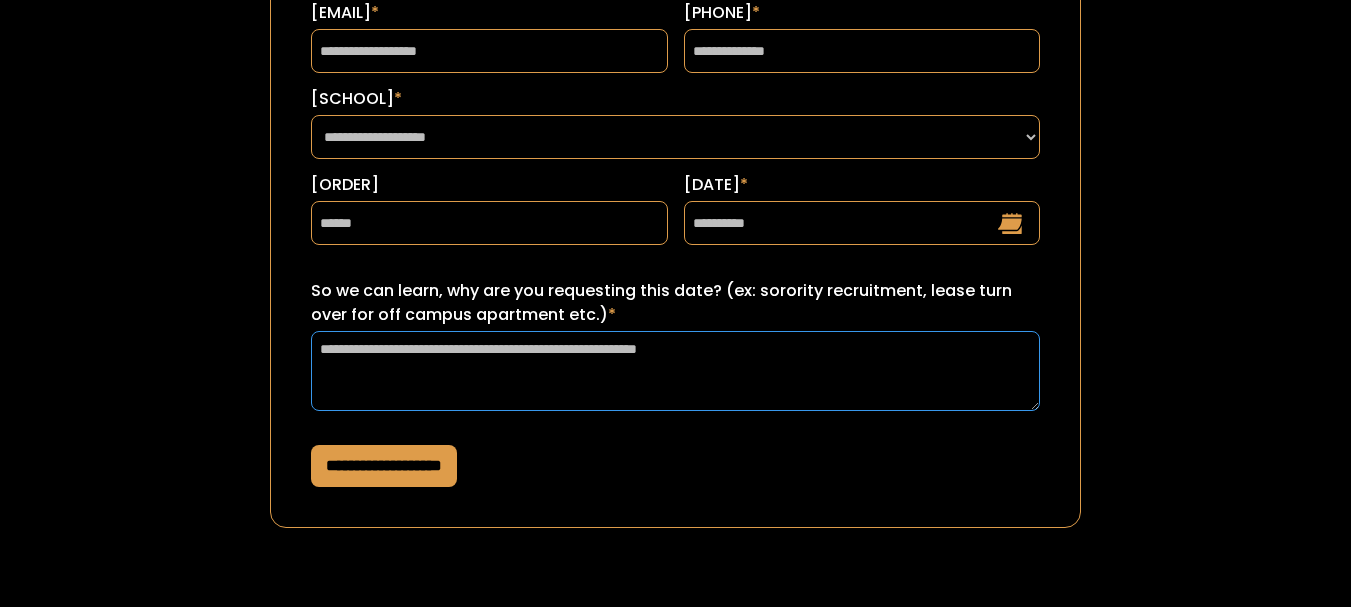 click on "**********" at bounding box center [675, 371] 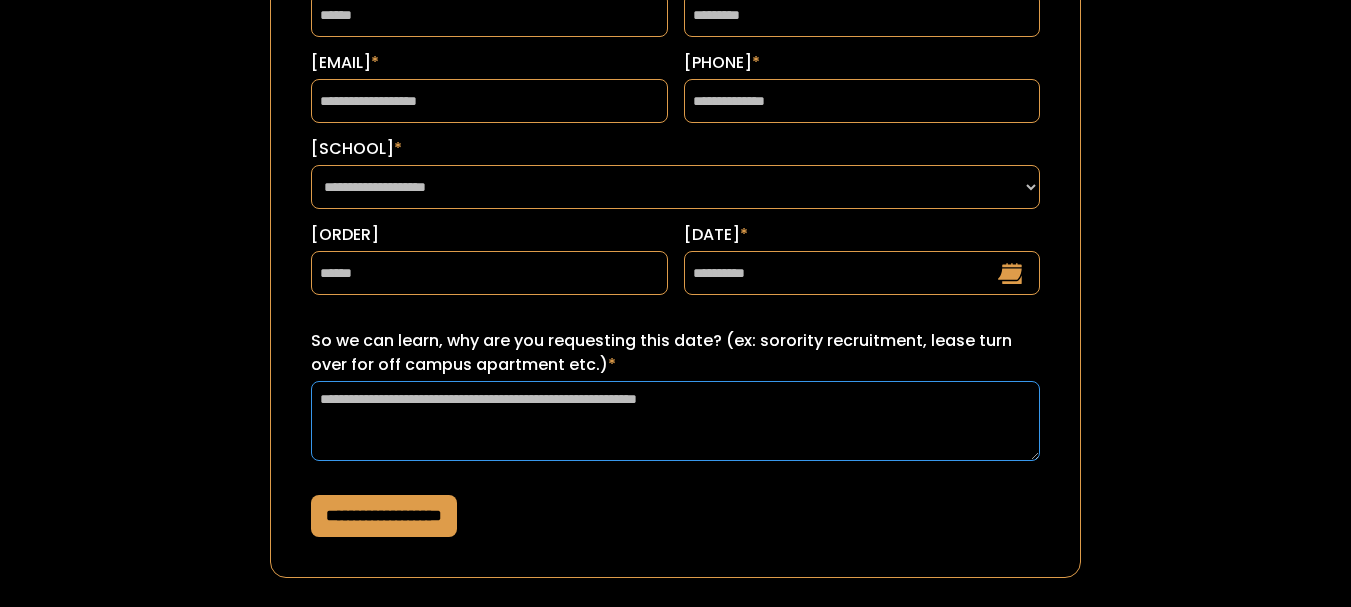 scroll, scrollTop: 200, scrollLeft: 0, axis: vertical 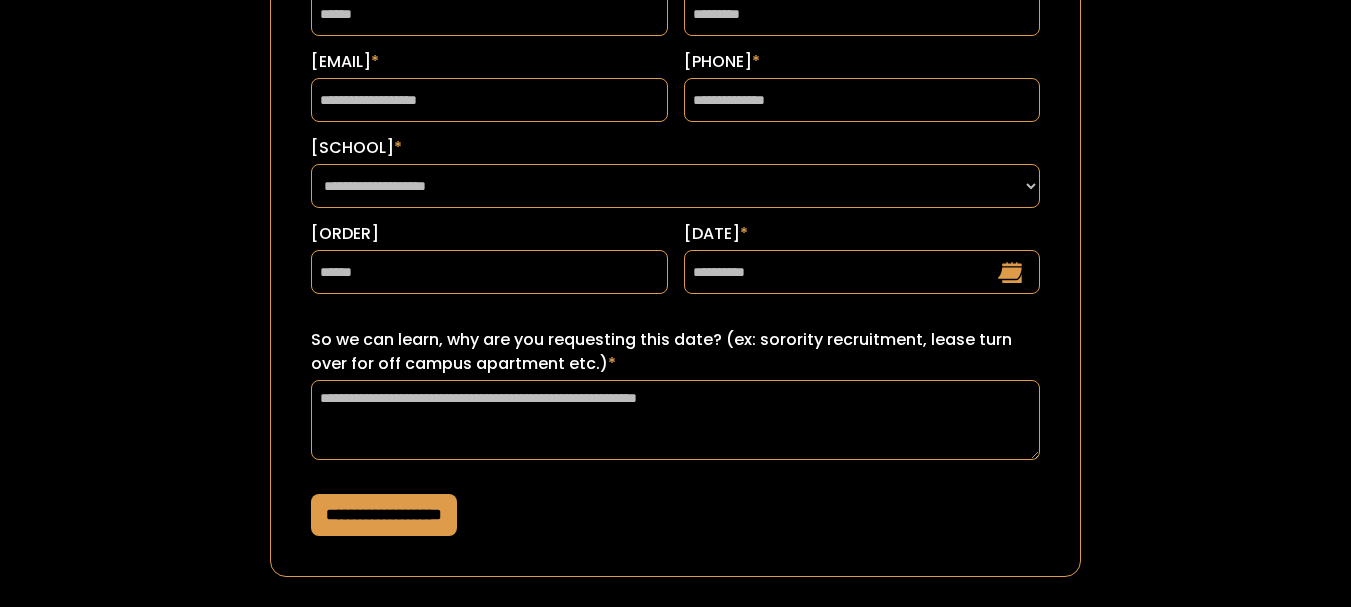click on "**********" at bounding box center (384, 515) 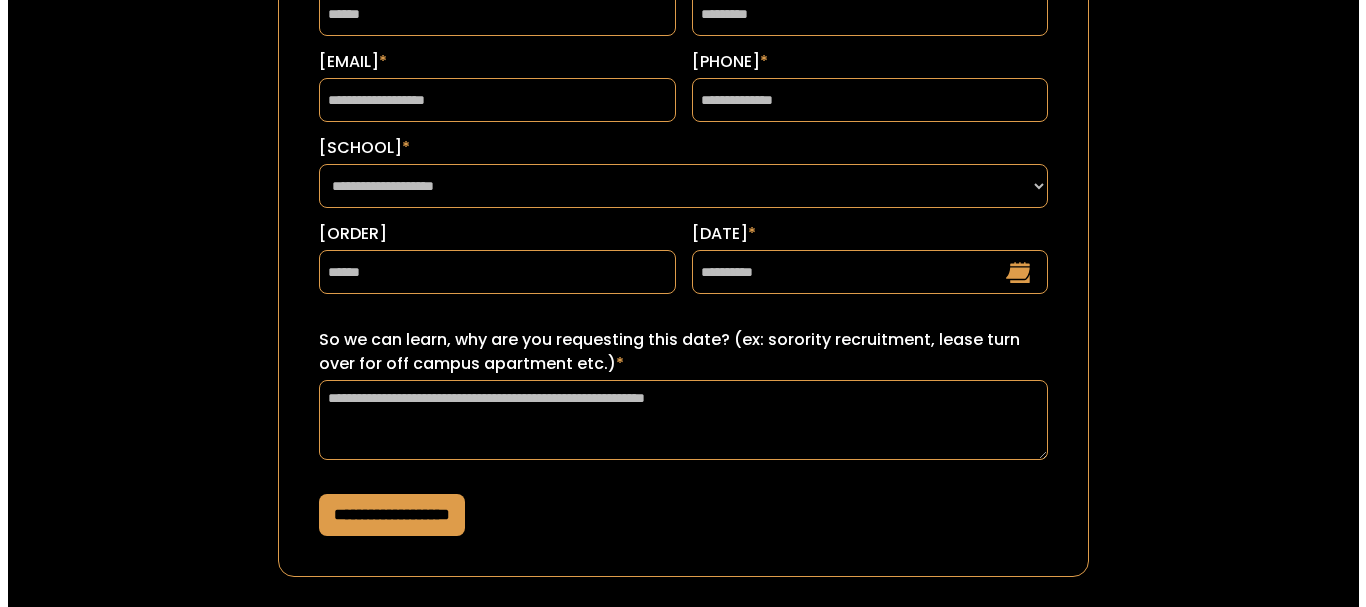scroll, scrollTop: 0, scrollLeft: 0, axis: both 